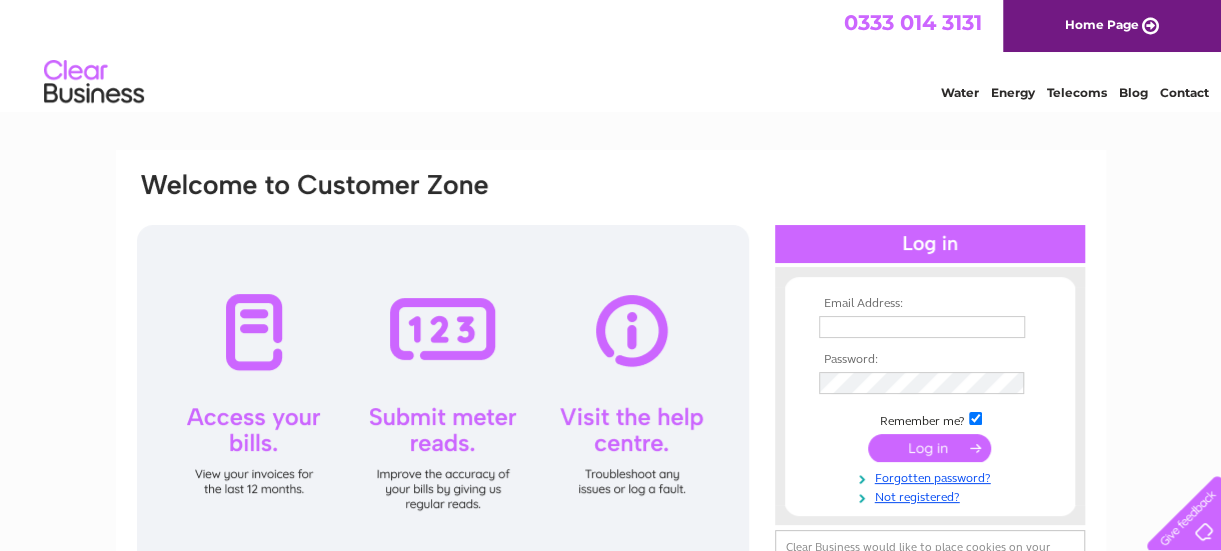 scroll, scrollTop: 0, scrollLeft: 0, axis: both 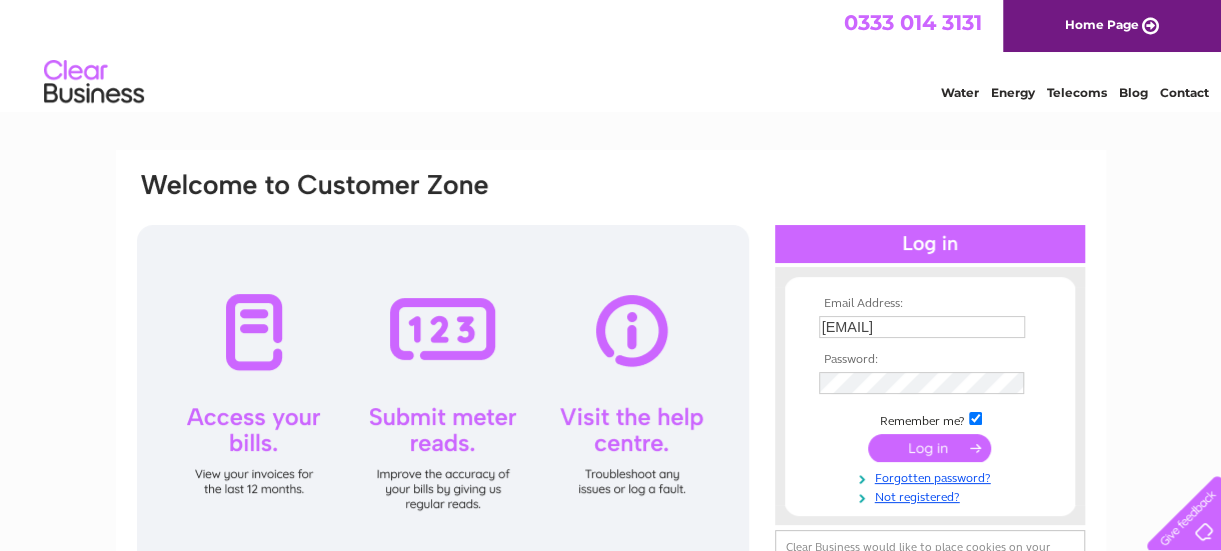 click at bounding box center (929, 448) 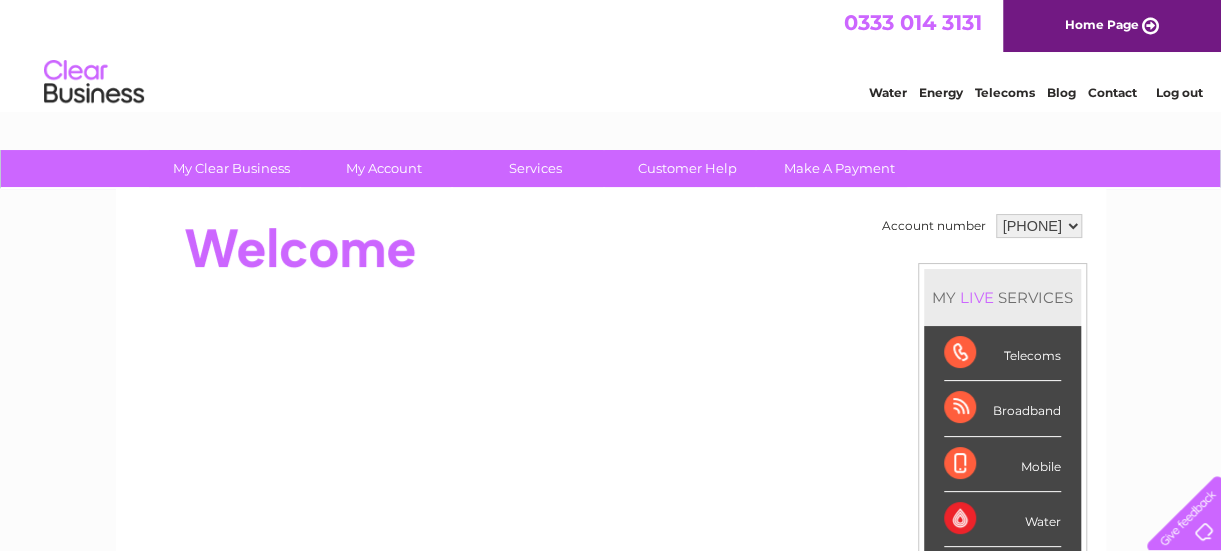 scroll, scrollTop: 0, scrollLeft: 0, axis: both 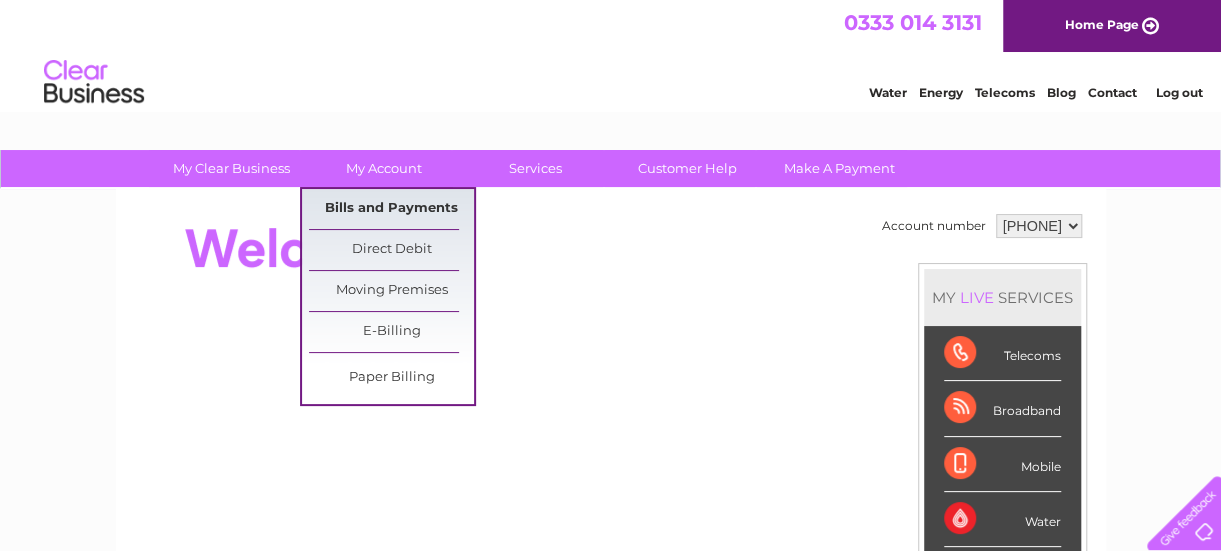 click on "Bills and Payments" at bounding box center [391, 209] 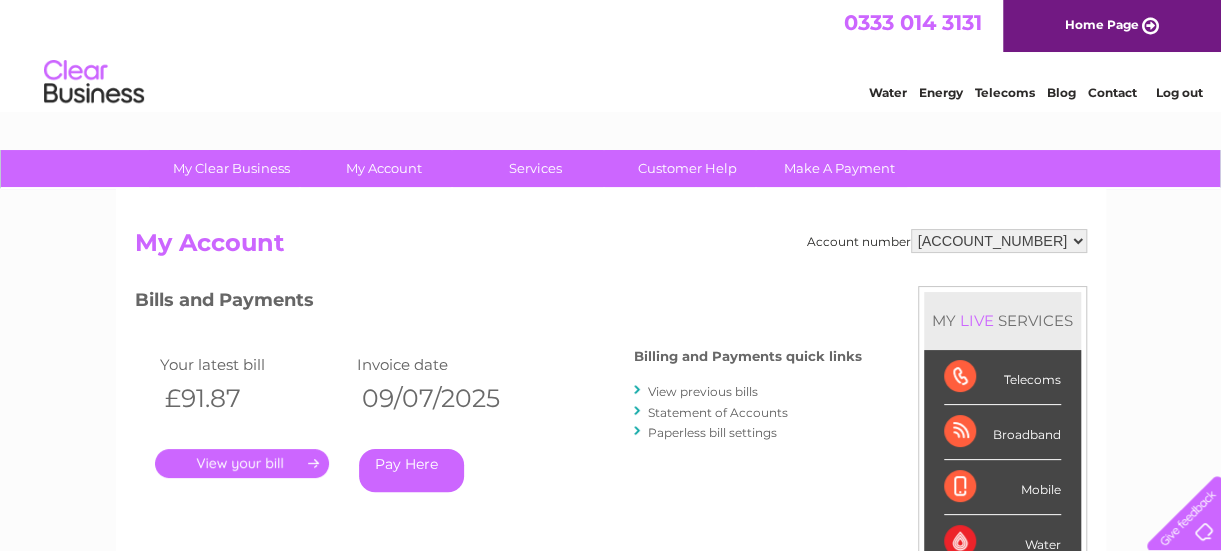 scroll, scrollTop: 0, scrollLeft: 0, axis: both 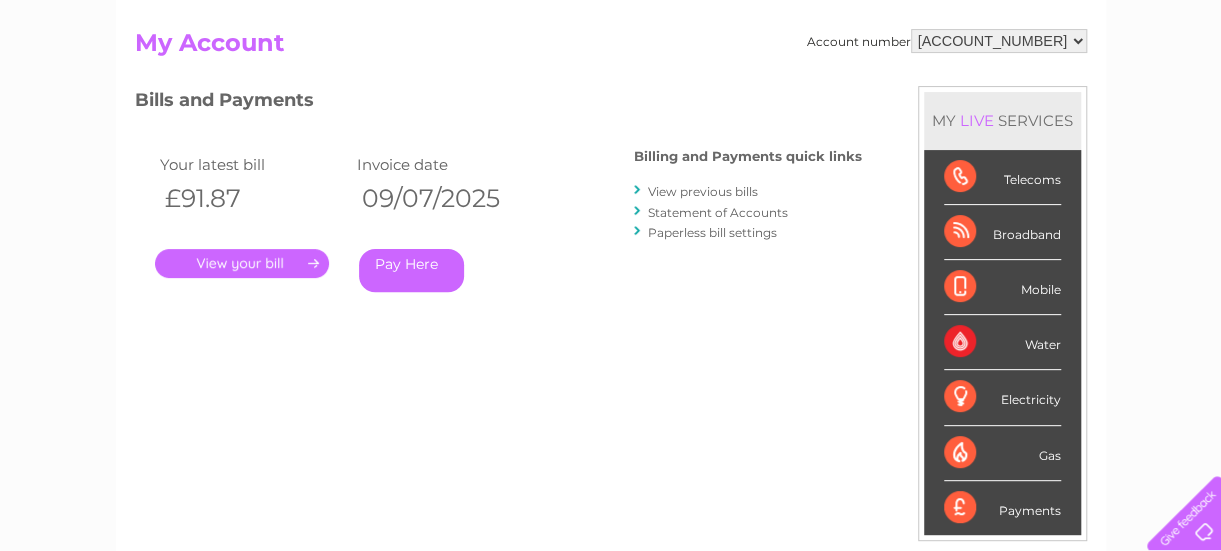 click on "Statement of Accounts" at bounding box center (718, 212) 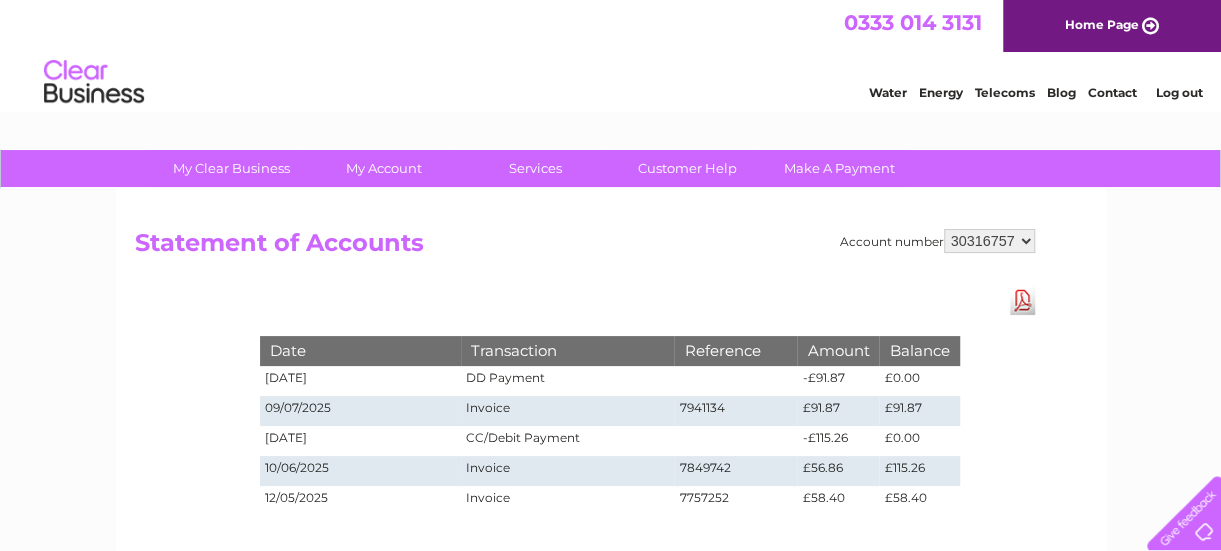 scroll, scrollTop: 0, scrollLeft: 0, axis: both 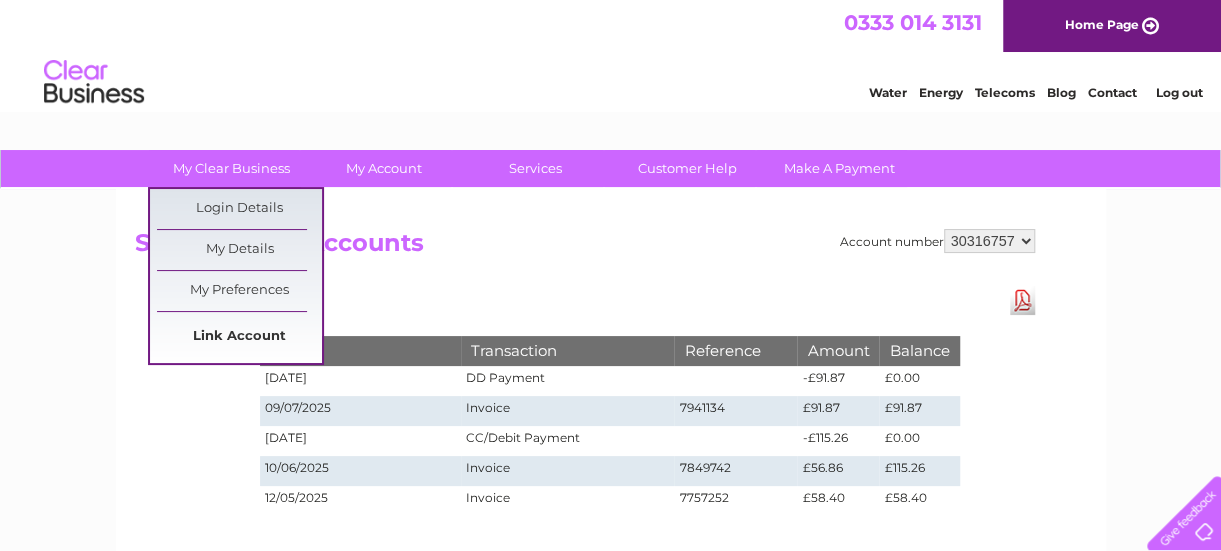 click on "Link Account" at bounding box center (239, 337) 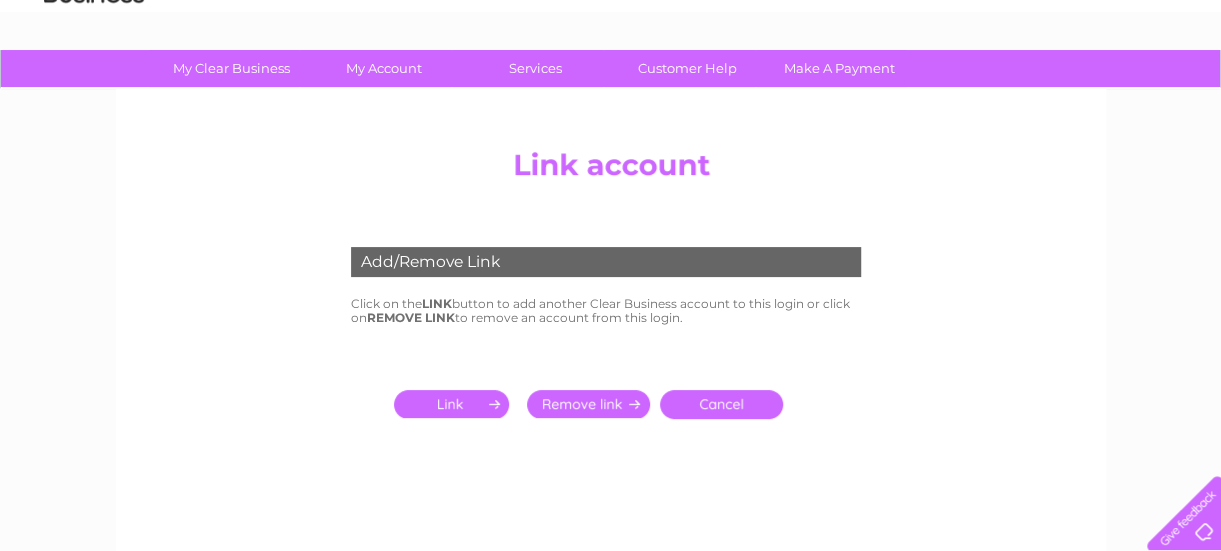 scroll, scrollTop: 200, scrollLeft: 0, axis: vertical 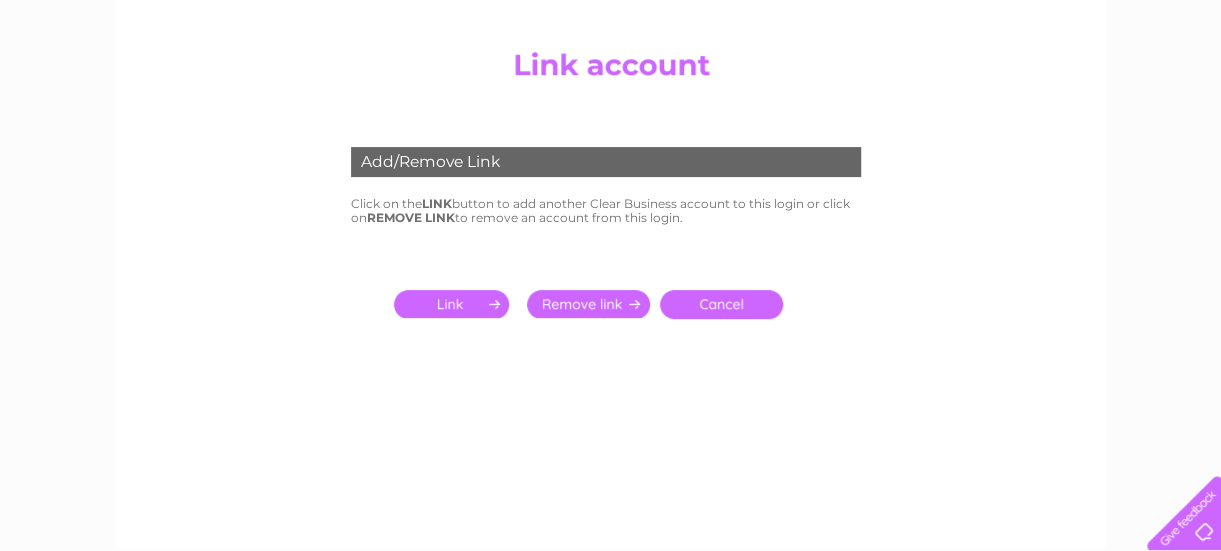 click at bounding box center (455, 304) 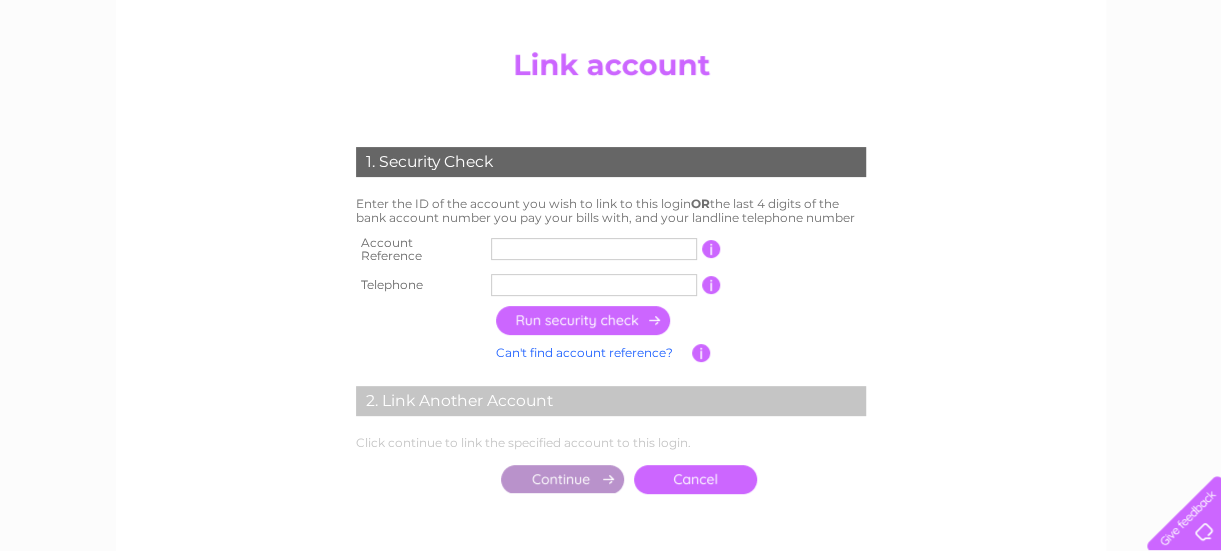 click at bounding box center [594, 249] 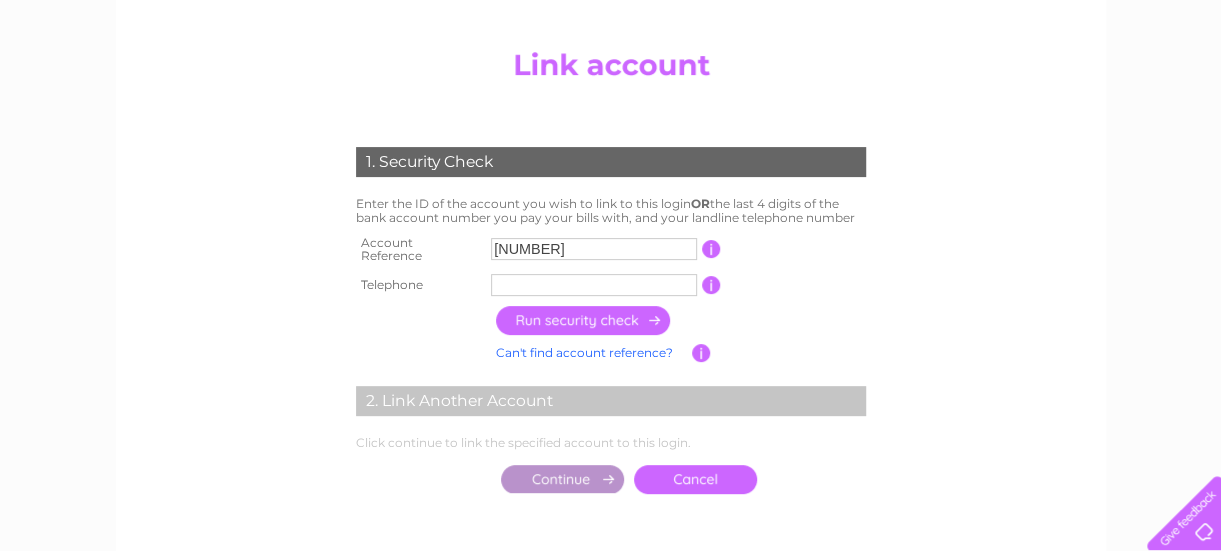 click at bounding box center [594, 285] 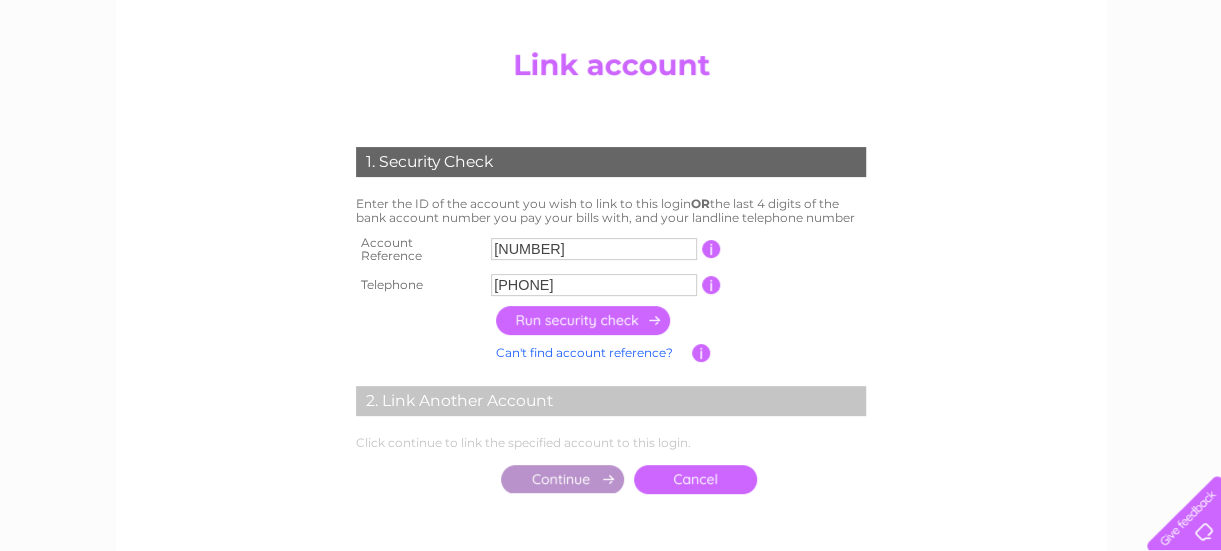 click at bounding box center (584, 320) 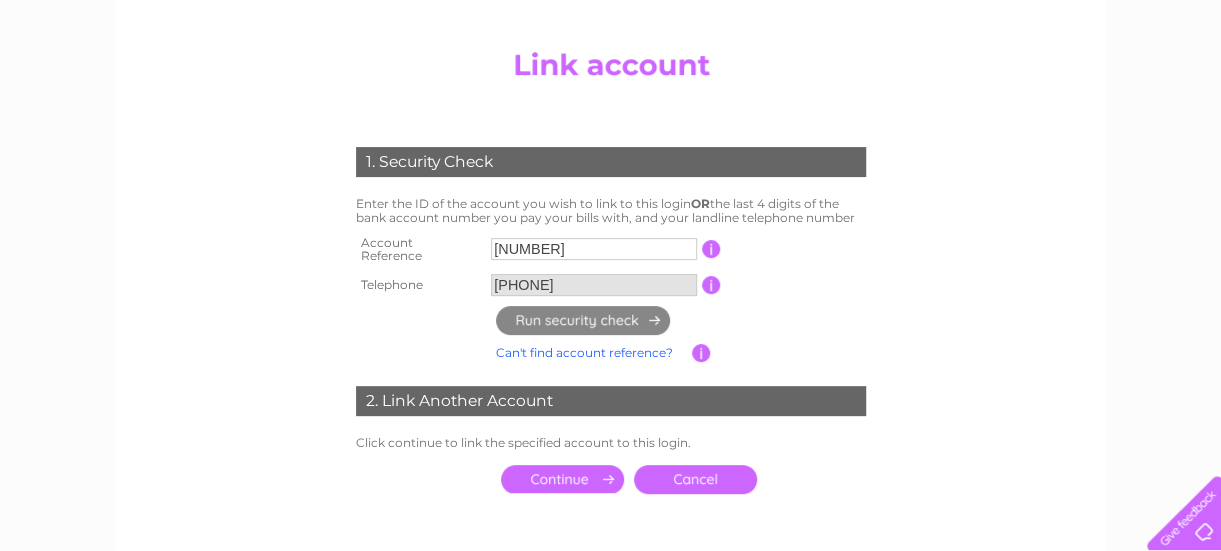 click at bounding box center (562, 479) 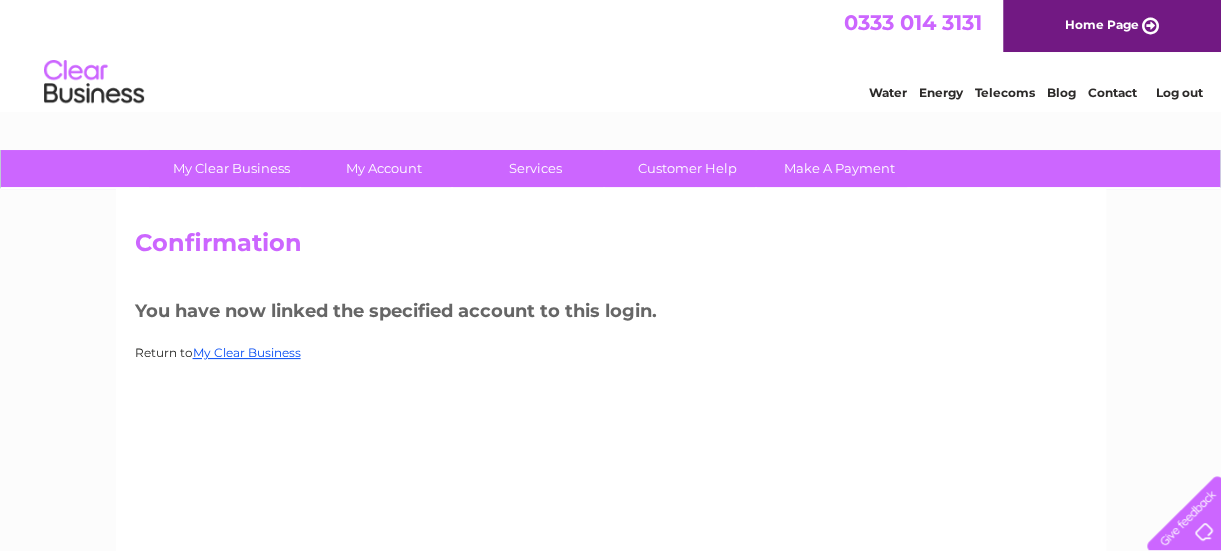scroll, scrollTop: 0, scrollLeft: 0, axis: both 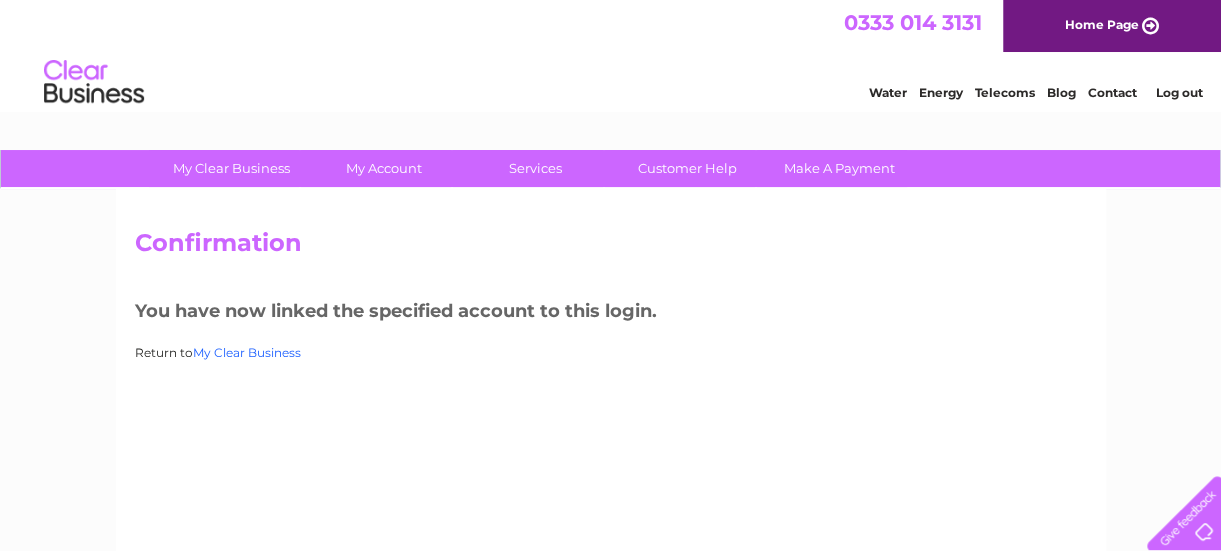 click on "My Clear Business" at bounding box center (247, 352) 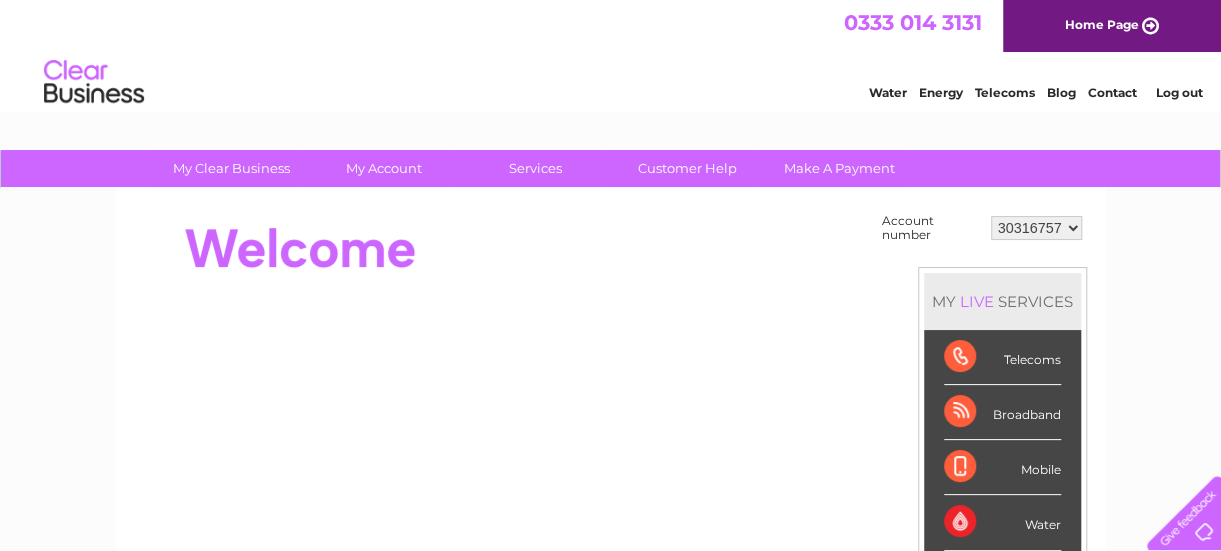 scroll, scrollTop: 0, scrollLeft: 0, axis: both 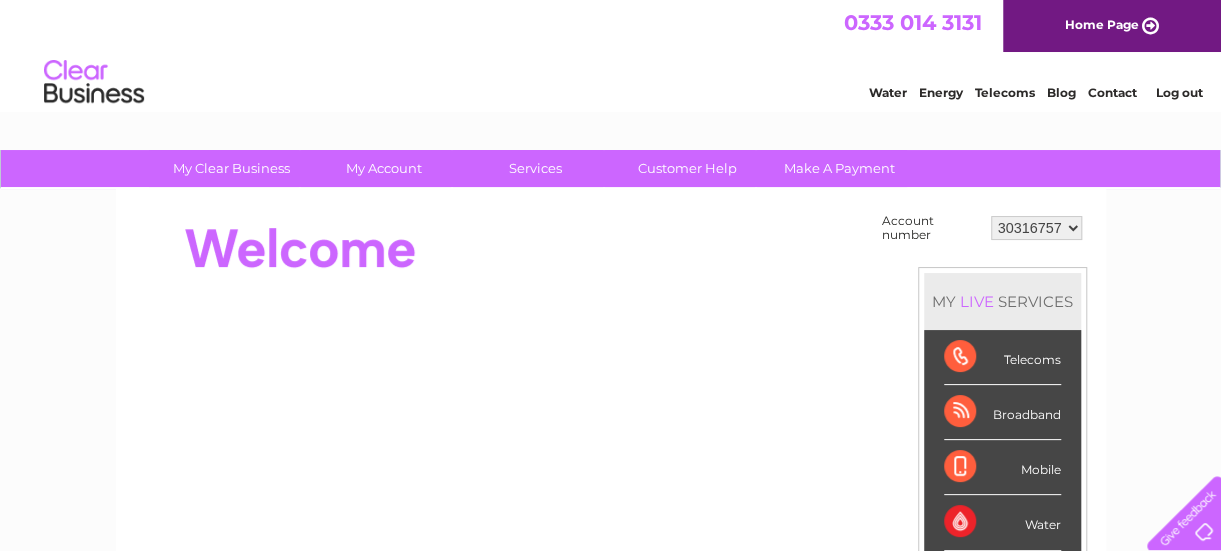 click on "30316757
30316852" at bounding box center (1036, 228) 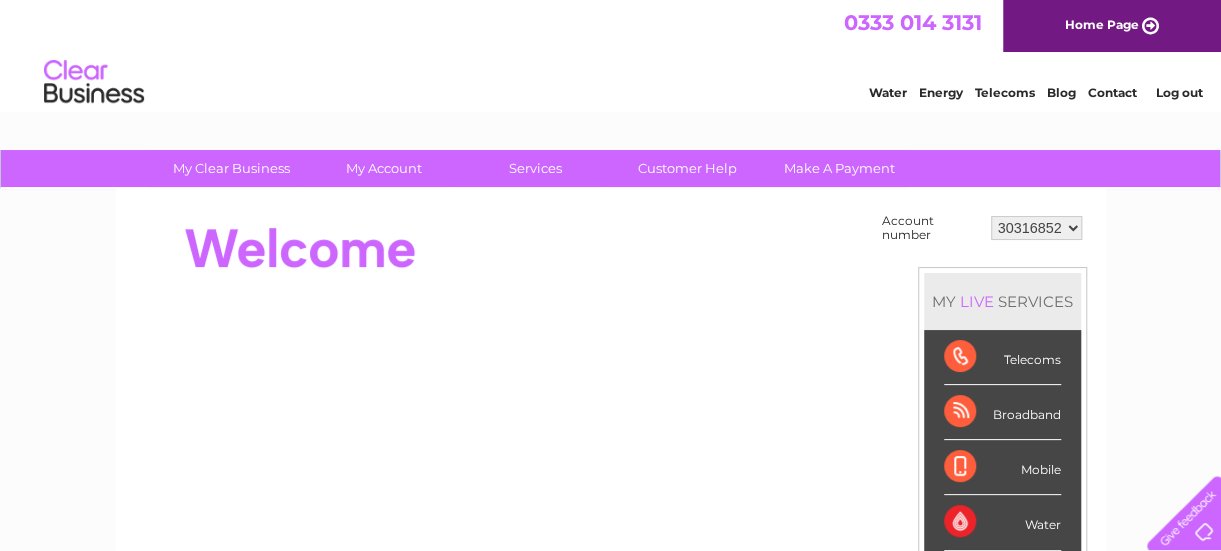 click on "30316757
30316852" at bounding box center [1036, 228] 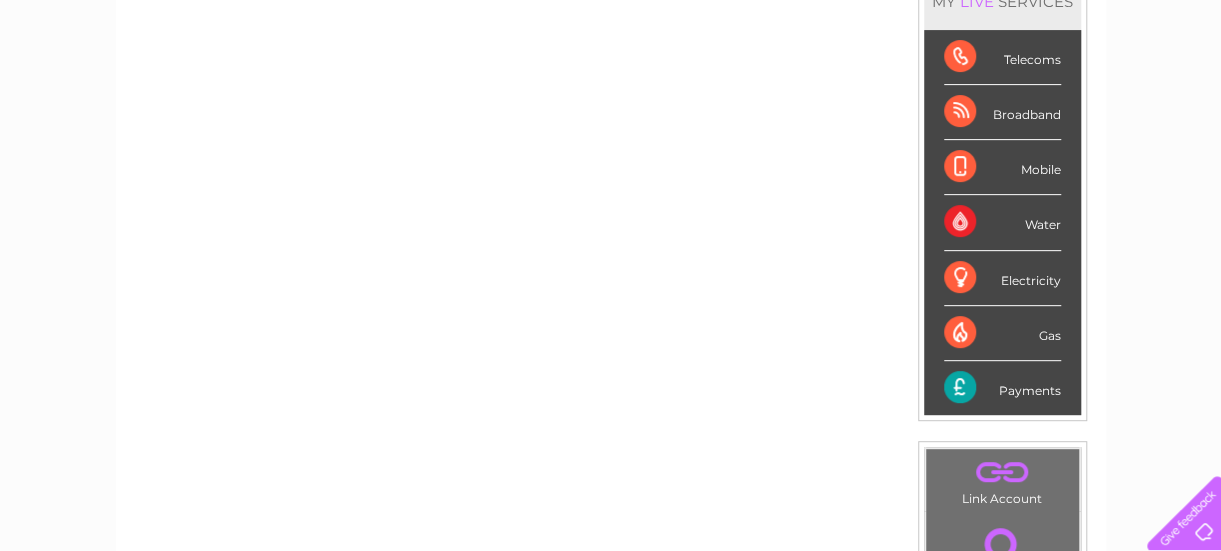 scroll, scrollTop: 100, scrollLeft: 0, axis: vertical 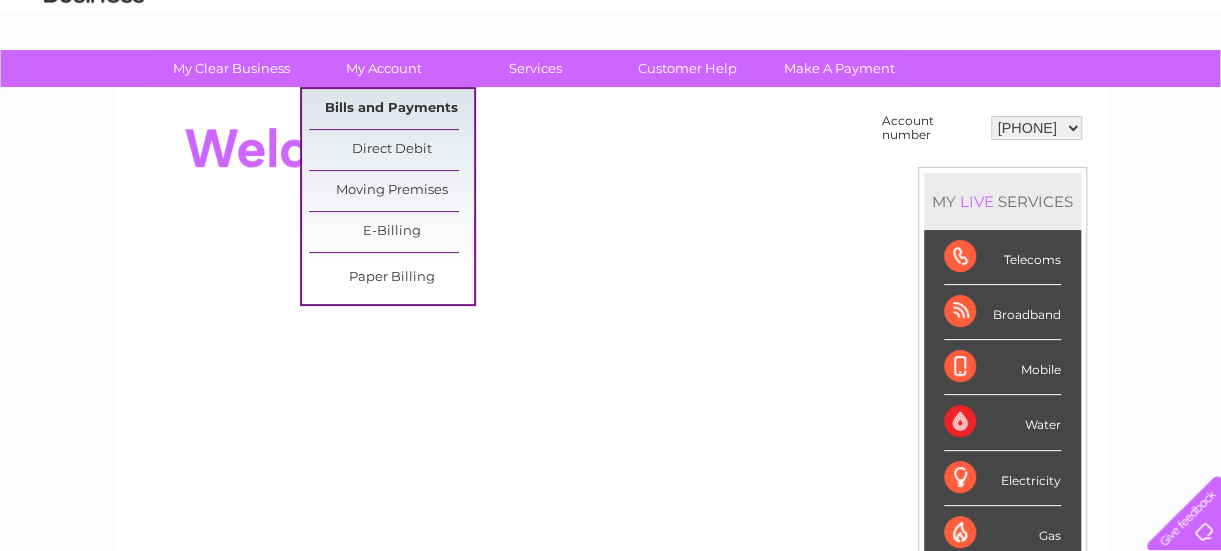 click on "Bills and Payments" at bounding box center (391, 109) 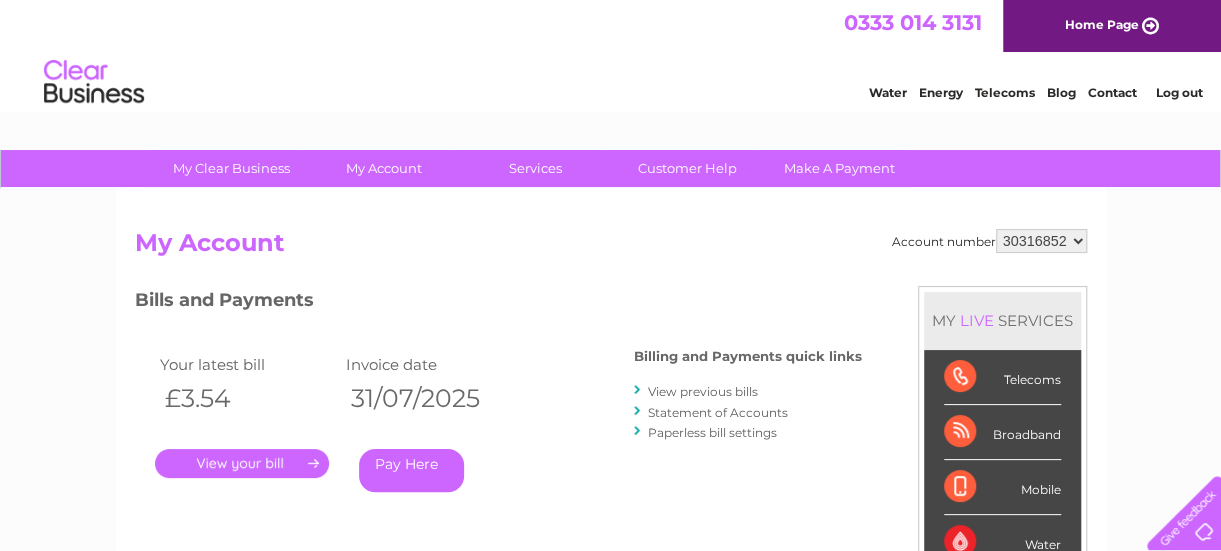 scroll, scrollTop: 0, scrollLeft: 0, axis: both 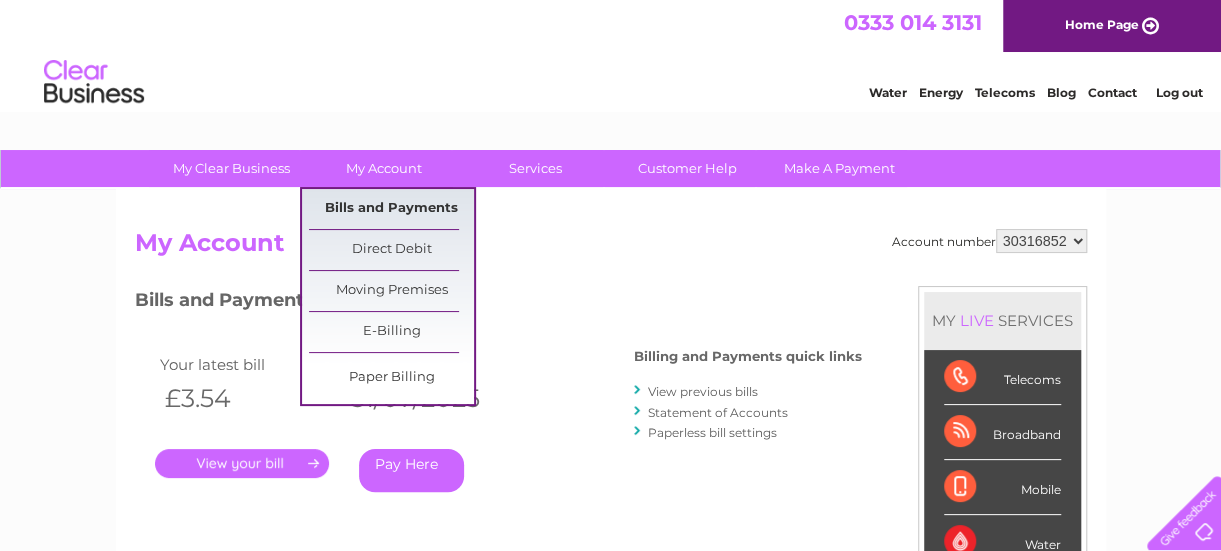 click on "Bills and Payments" at bounding box center (391, 209) 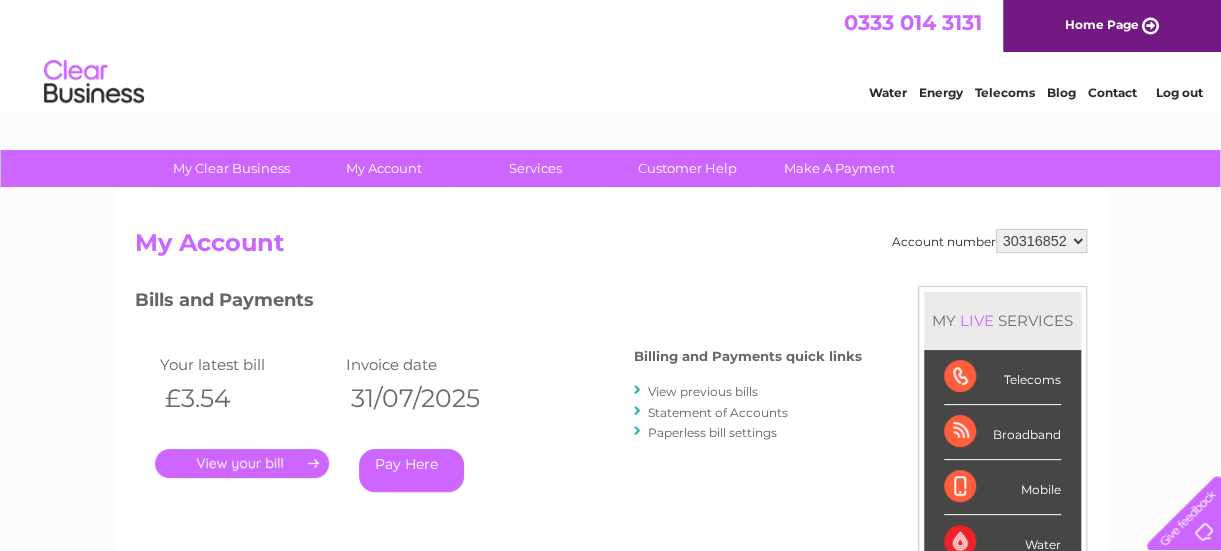 scroll, scrollTop: 0, scrollLeft: 0, axis: both 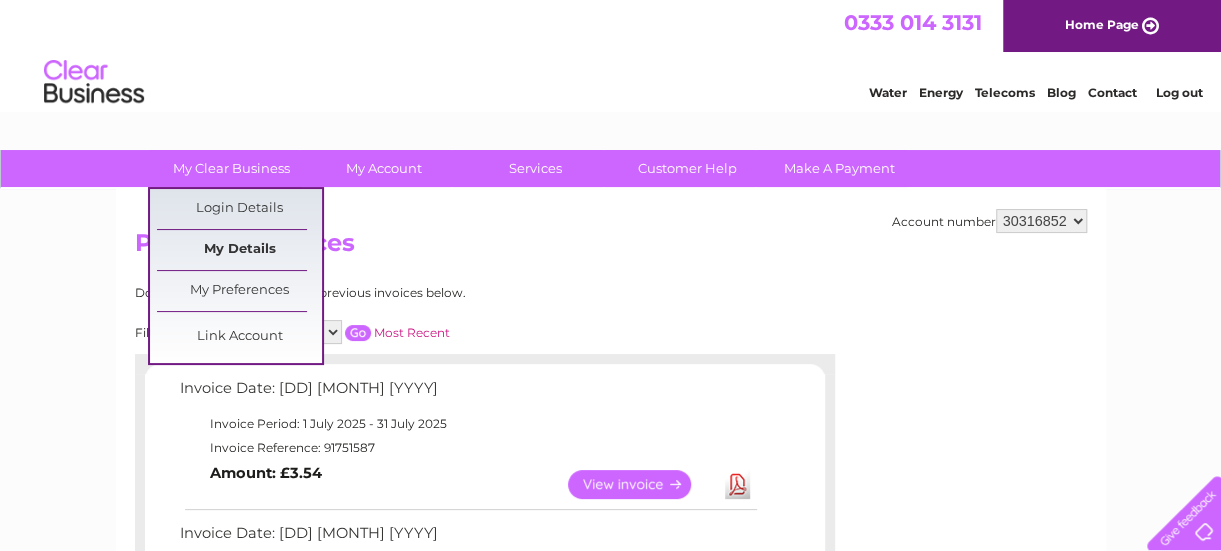 click on "My Details" at bounding box center [239, 250] 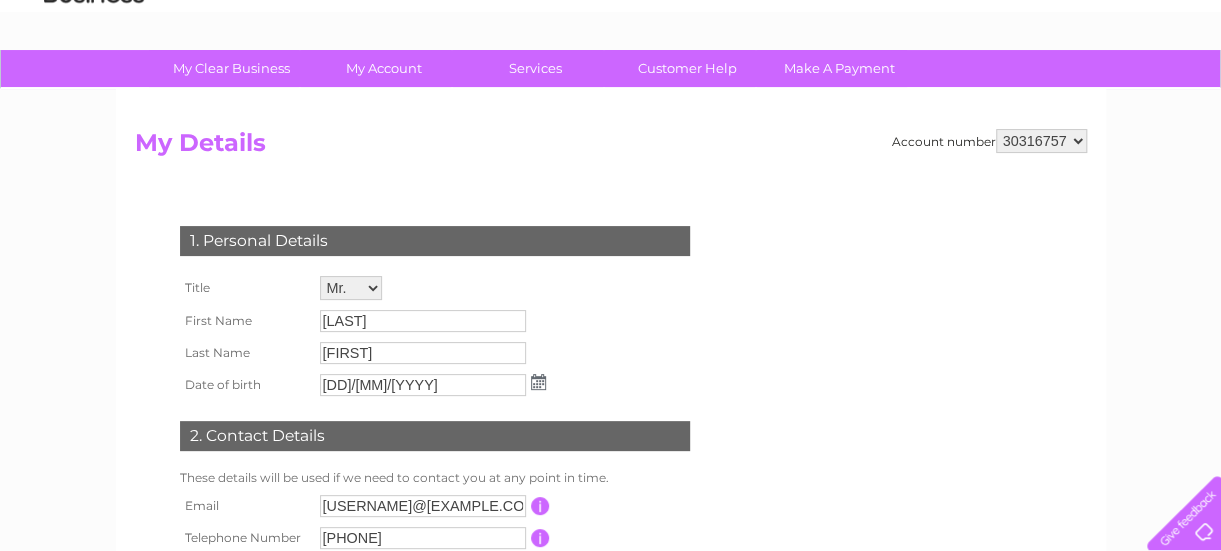 scroll, scrollTop: 0, scrollLeft: 0, axis: both 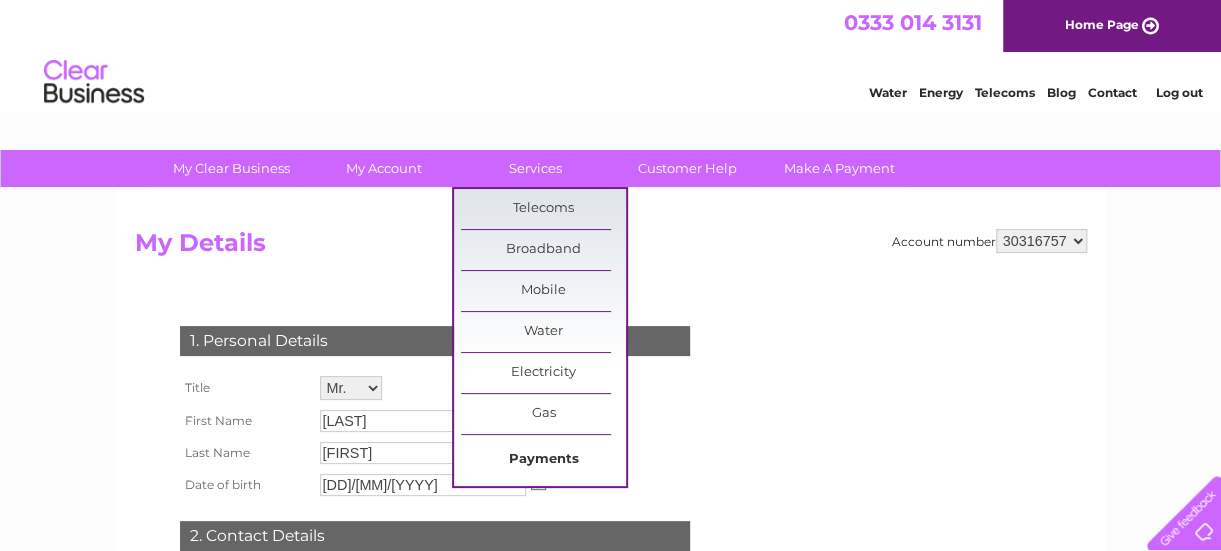click on "Payments" at bounding box center (543, 460) 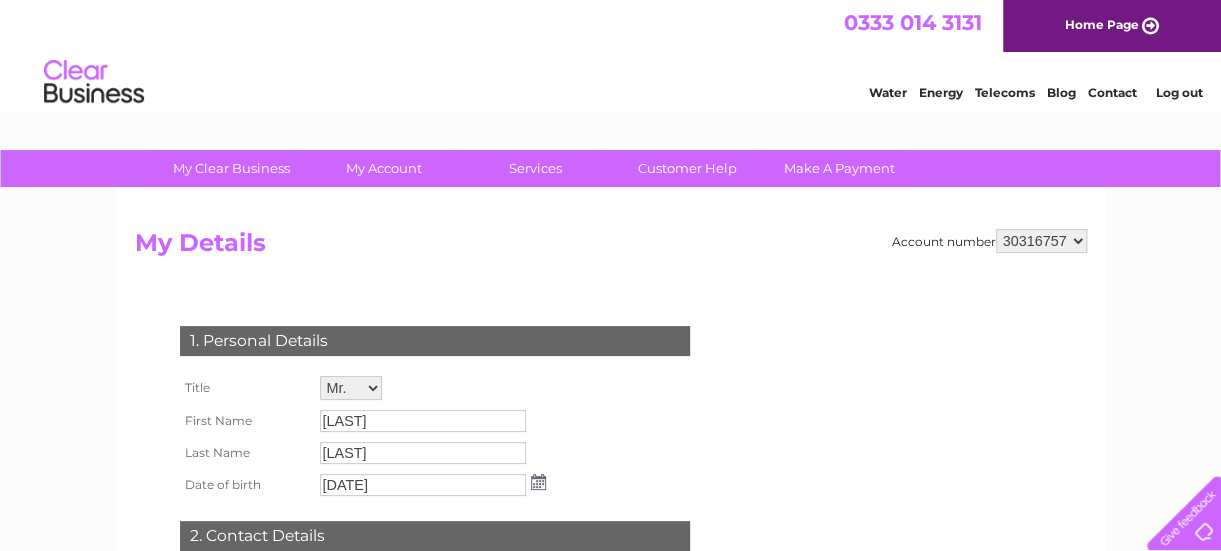 scroll, scrollTop: 0, scrollLeft: 0, axis: both 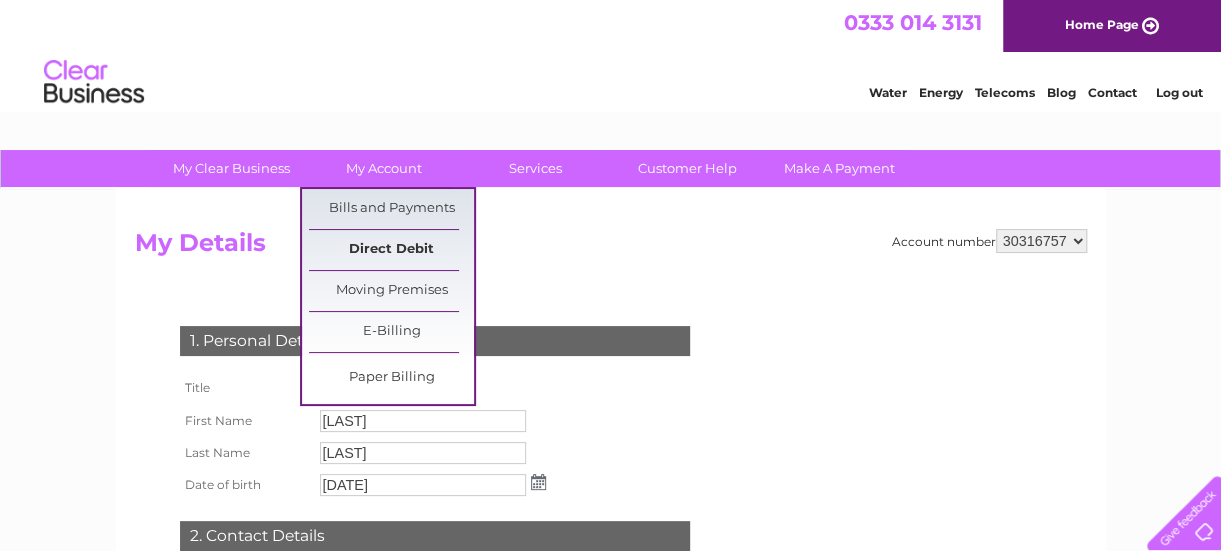 click on "Direct Debit" at bounding box center (391, 250) 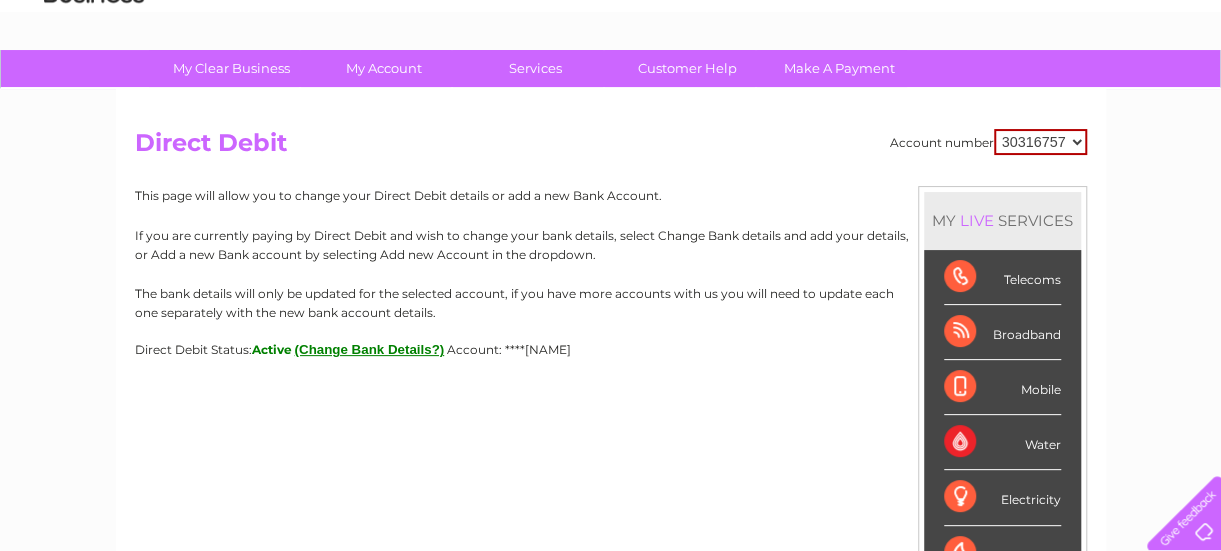 scroll, scrollTop: 0, scrollLeft: 0, axis: both 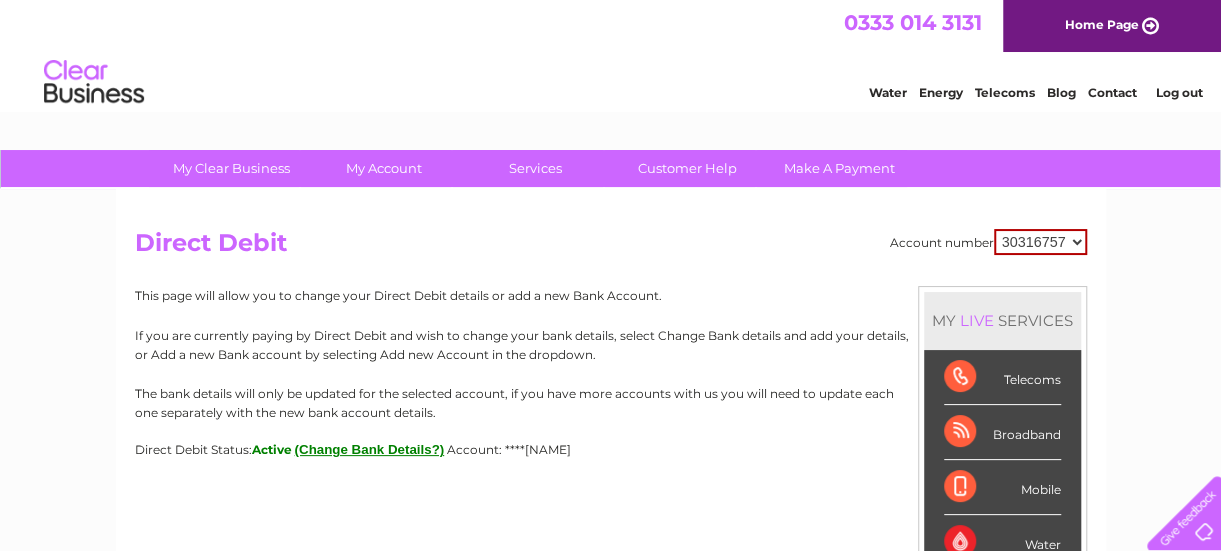 click on "30316757
30316852" at bounding box center (1040, 242) 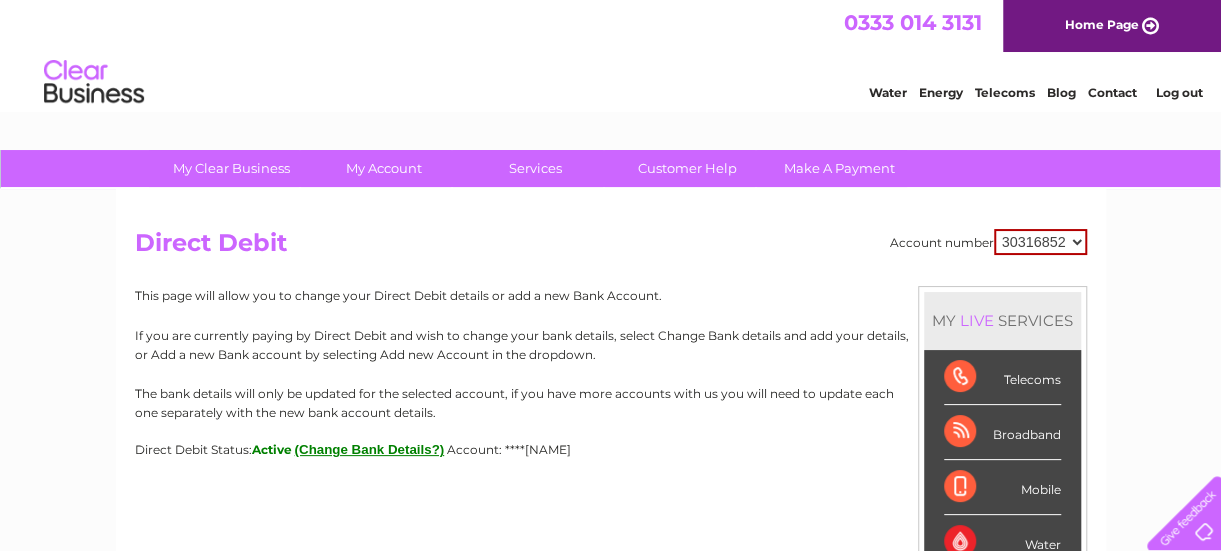 click on "30316757
30316852" at bounding box center [1040, 242] 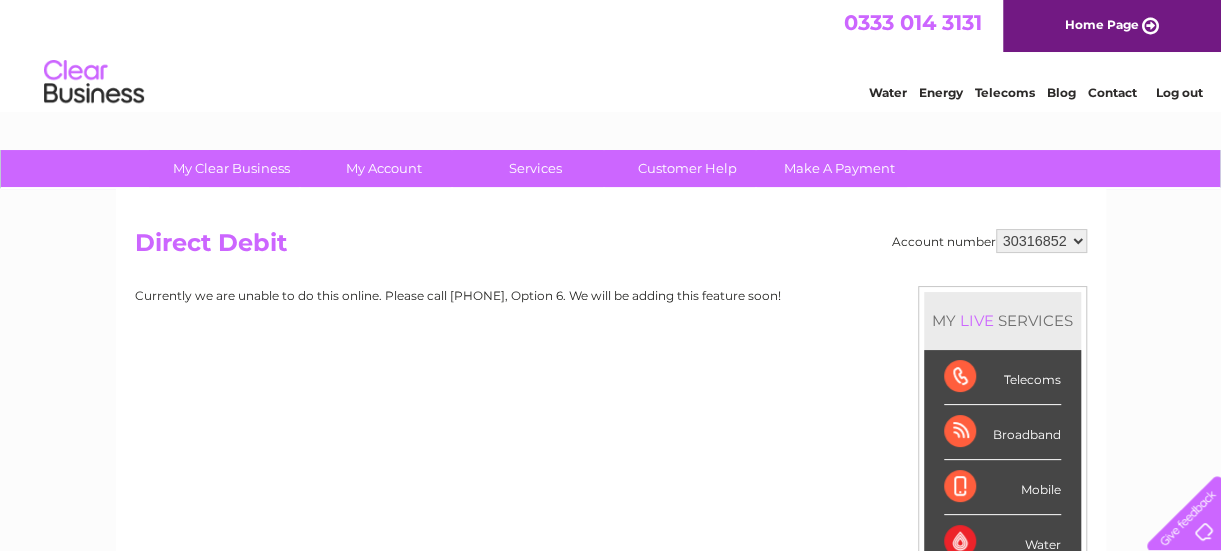 scroll, scrollTop: 0, scrollLeft: 0, axis: both 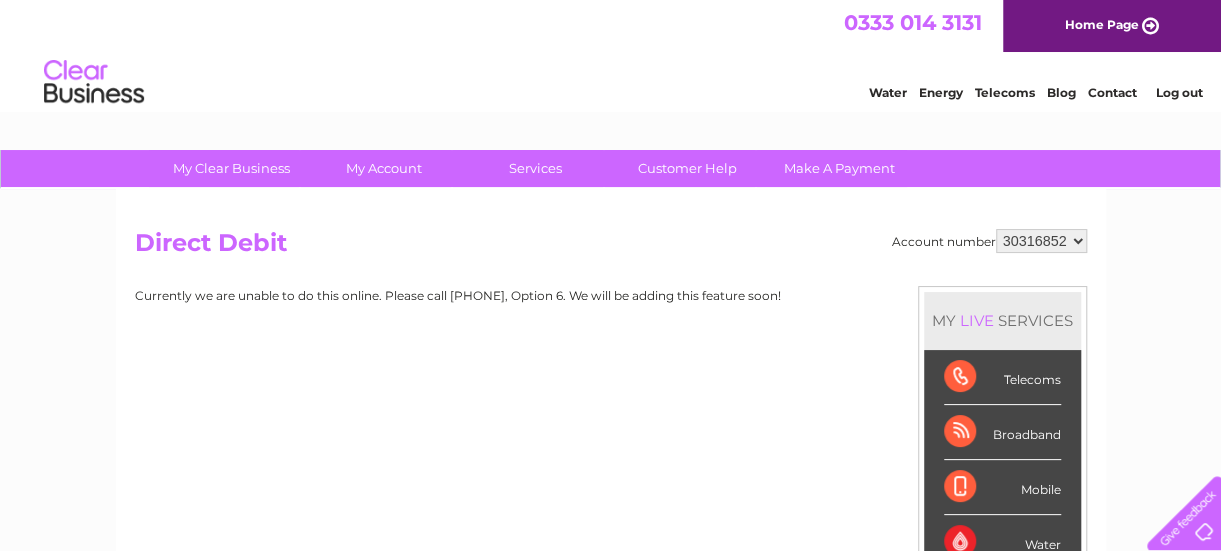 click on "Account number    [ACCOUNT]
[ACCOUNT]
MY LIVE SERVICES
Telecoms
Broadband
Mobile
Water
Electricity
Gas
Payments
Currently we are unable to do this online. Please call [PHONE], Option 6. We will be adding this feature soon!" at bounding box center [611, 267] 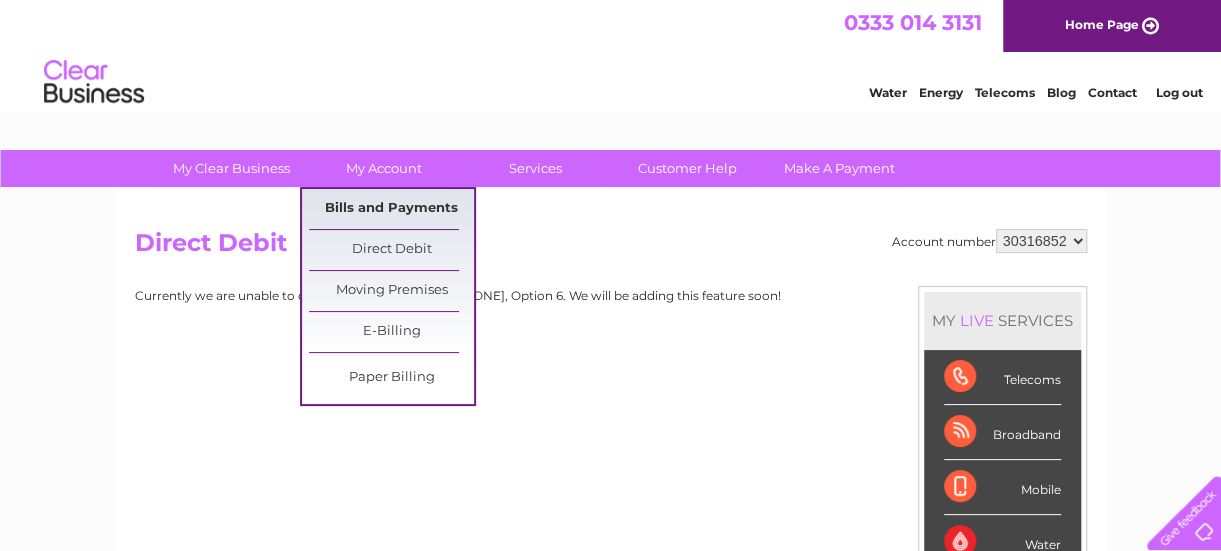 click on "Bills and Payments" at bounding box center [391, 209] 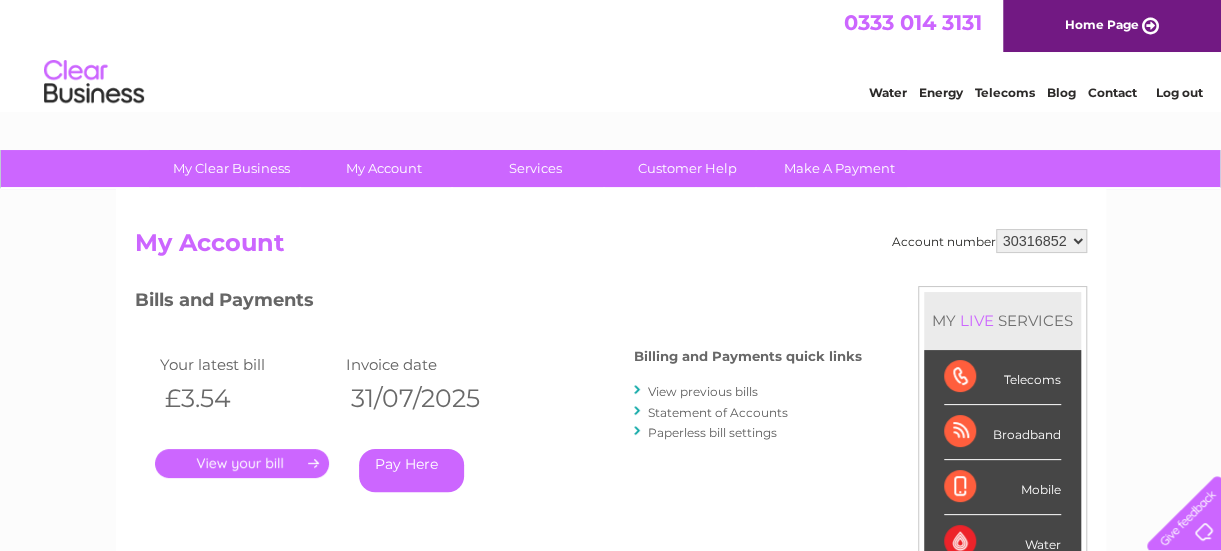 scroll, scrollTop: 0, scrollLeft: 0, axis: both 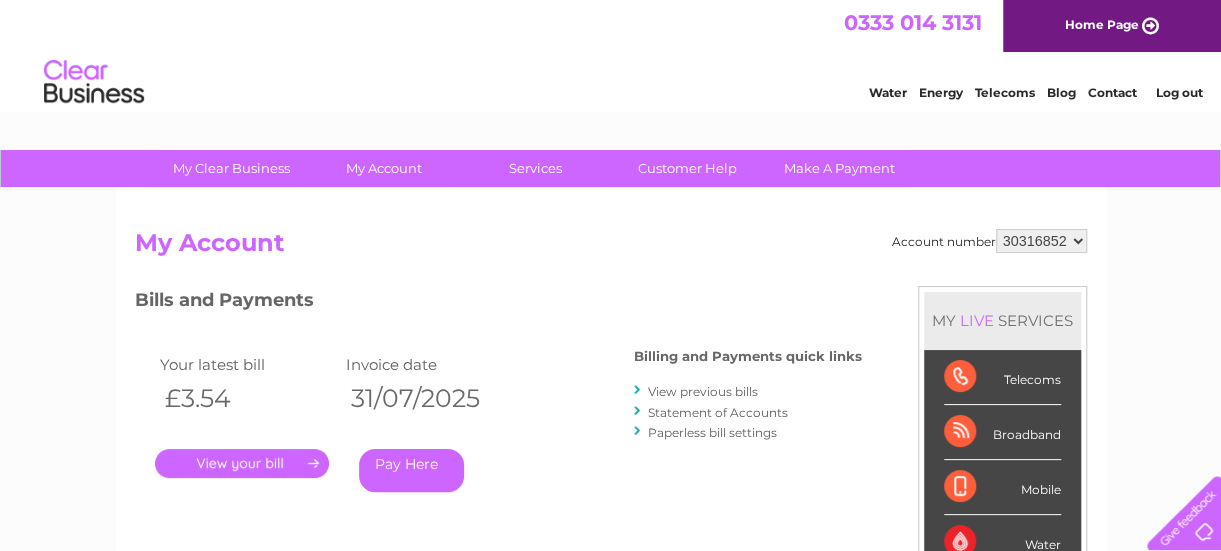 click on "30316757
30316852" at bounding box center (1041, 241) 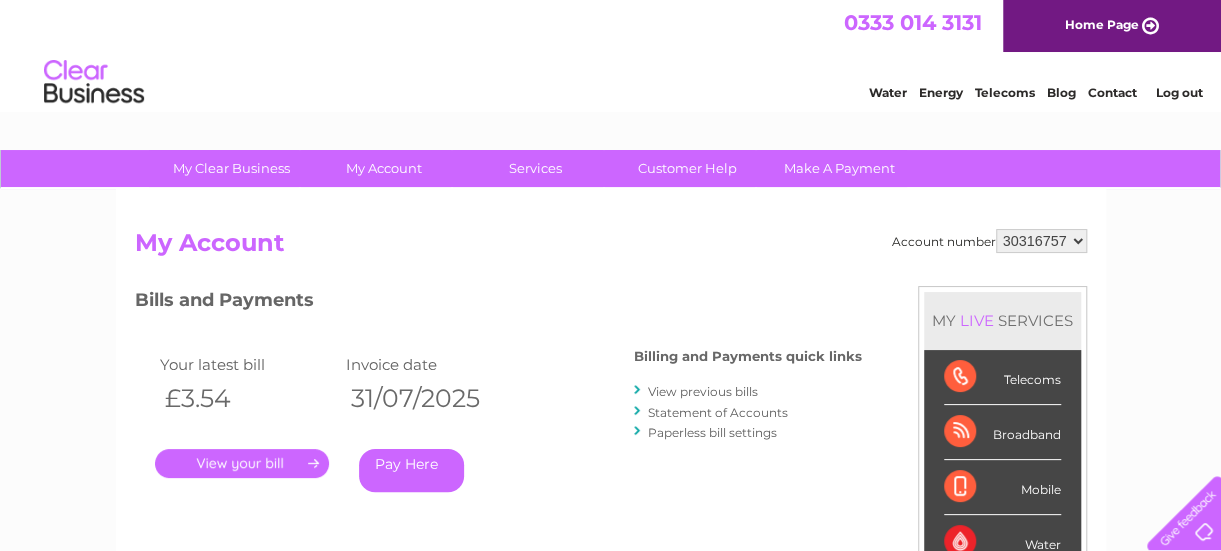 click on "30316757
30316852" at bounding box center (1041, 241) 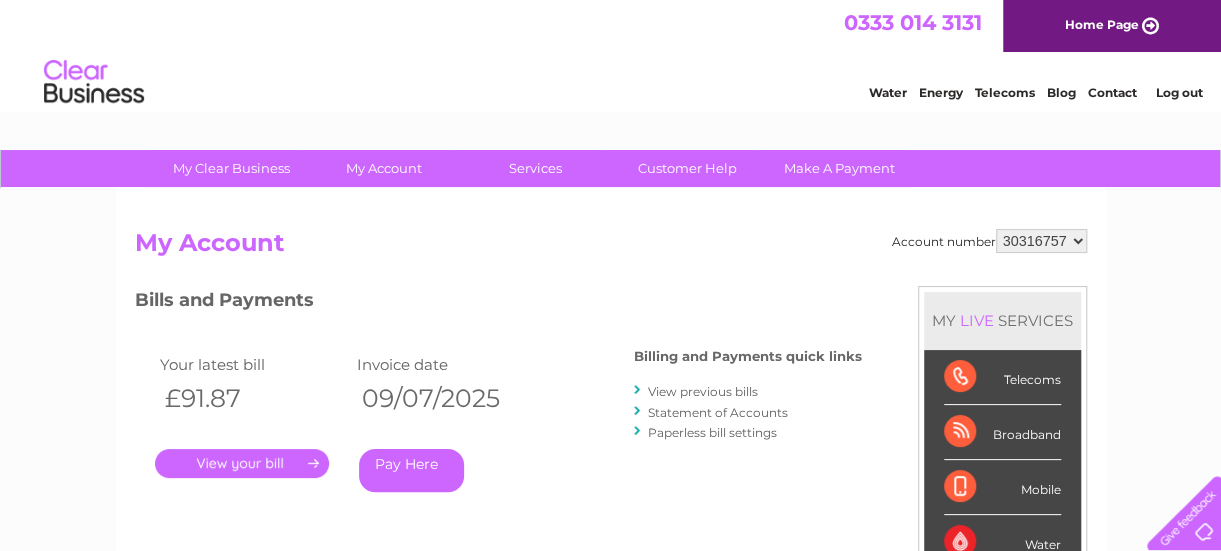 scroll, scrollTop: 0, scrollLeft: 0, axis: both 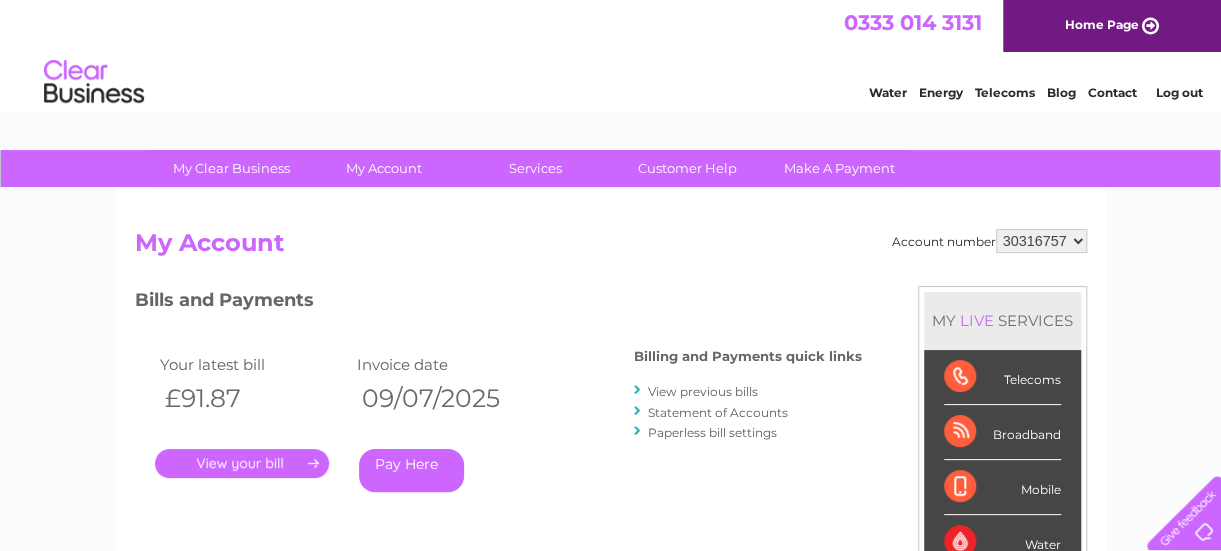 click on "My Account" at bounding box center (611, 248) 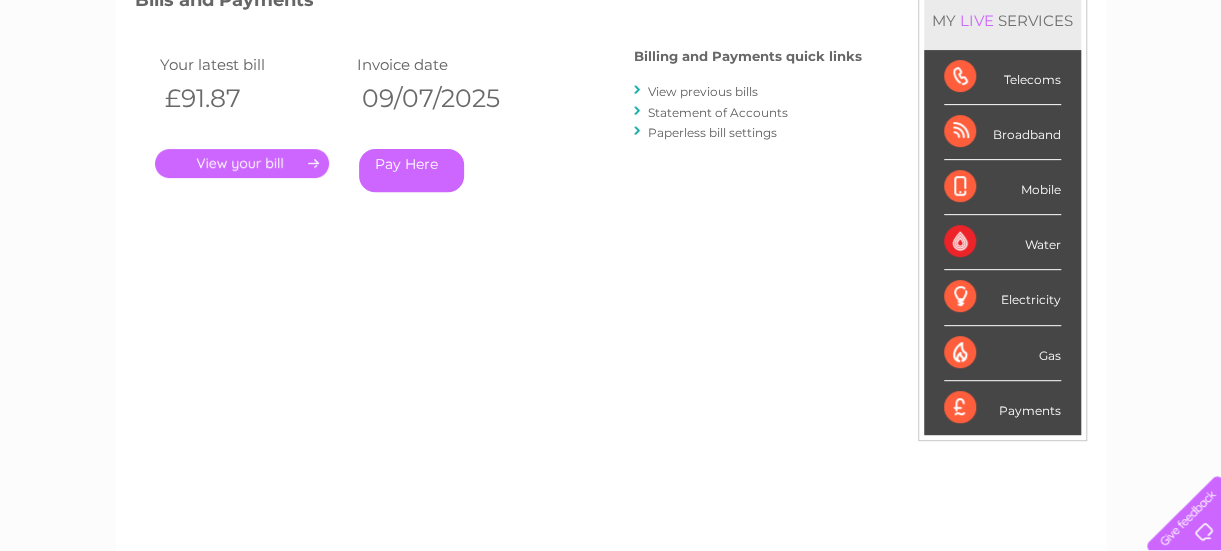 scroll, scrollTop: 0, scrollLeft: 0, axis: both 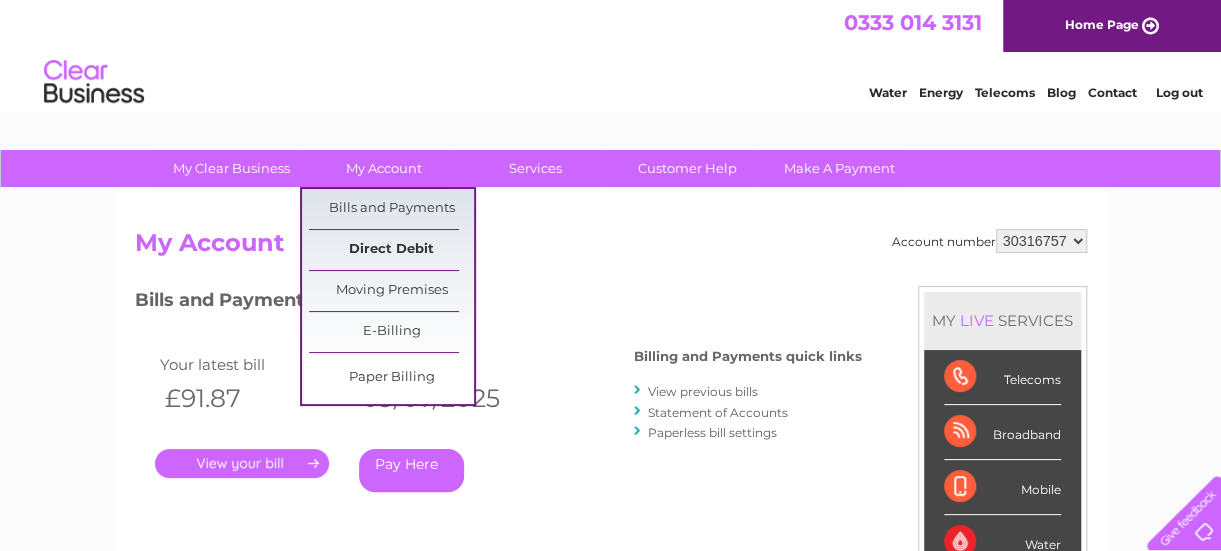 click on "Direct Debit" at bounding box center [391, 250] 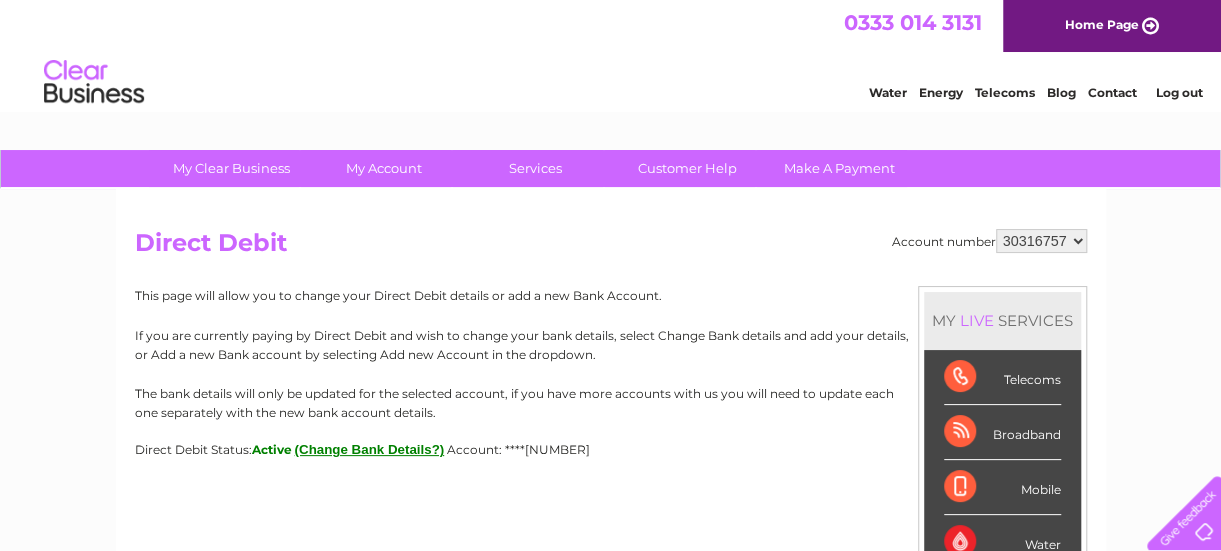 scroll, scrollTop: 0, scrollLeft: 0, axis: both 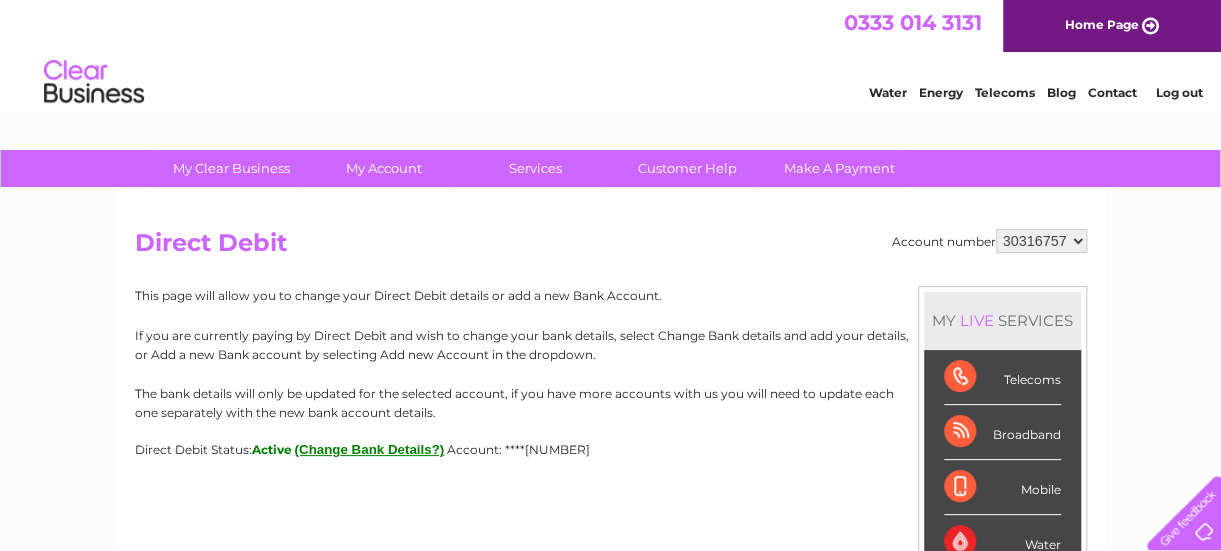 click on "Account number    [NUMBER]
[NUMBER]
Direct Debit
MY LIVE SERVICES
Telecoms
Broadband
Mobile
Water
Electricity
Gas
Payments
This page will allow you to change your Direct Debit details or add a new Bank Account.
Active" at bounding box center [611, 343] 